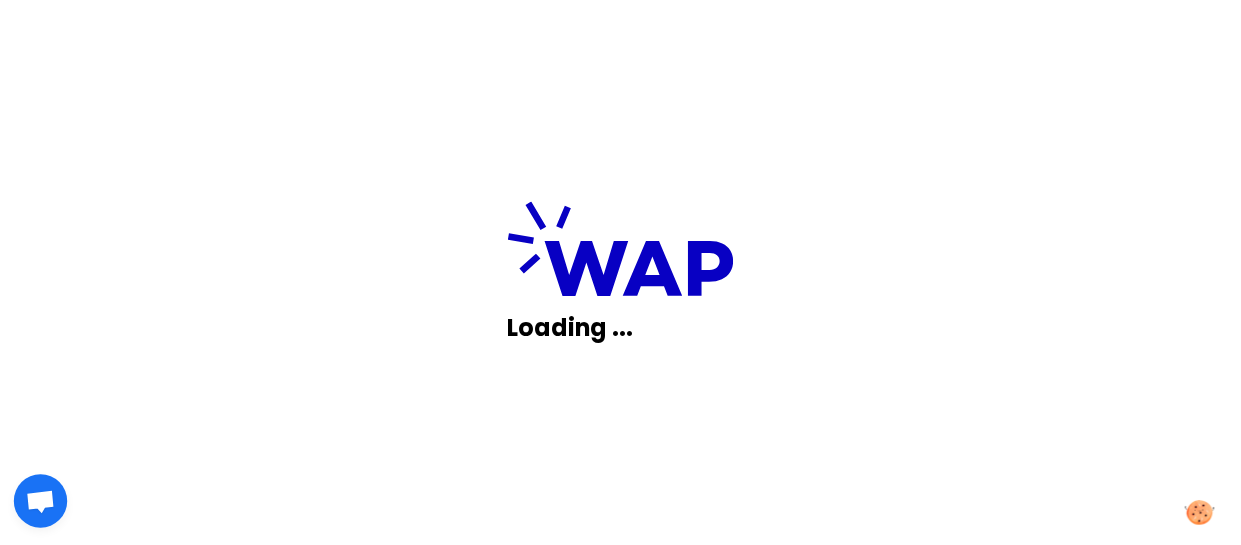 scroll, scrollTop: 0, scrollLeft: 0, axis: both 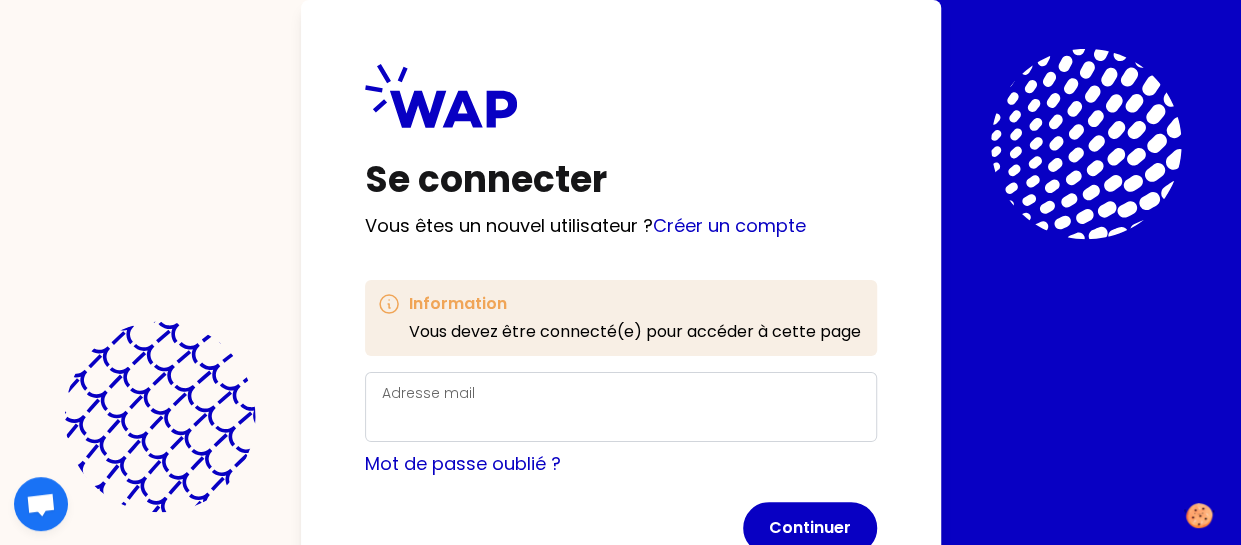 click on "Adresse mail" at bounding box center [621, 407] 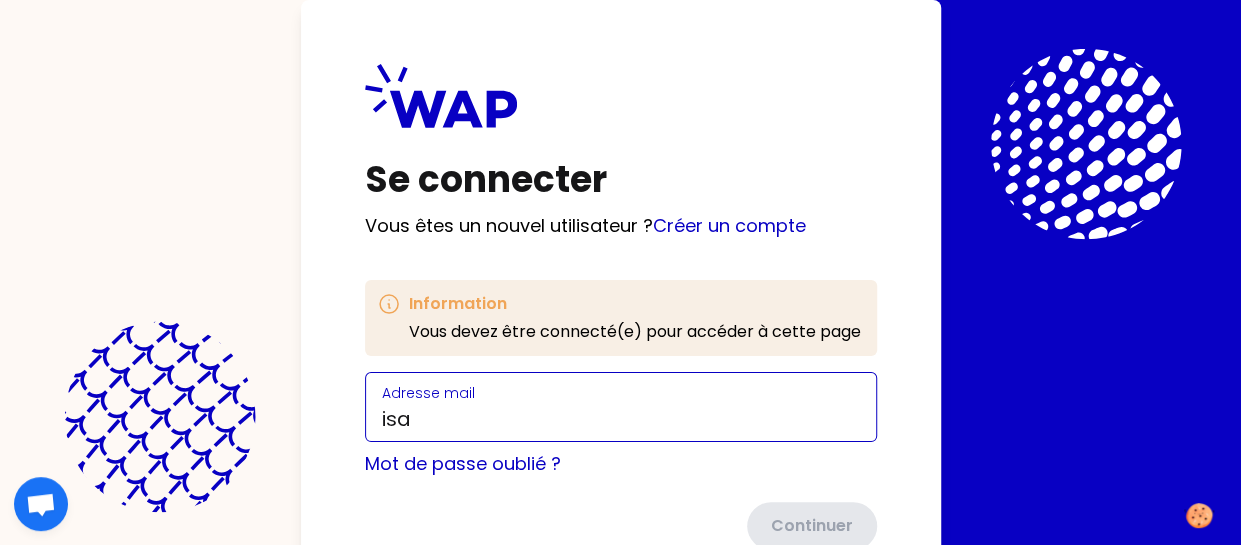 type on "isabelle.rousseau@thalesgroup.com" 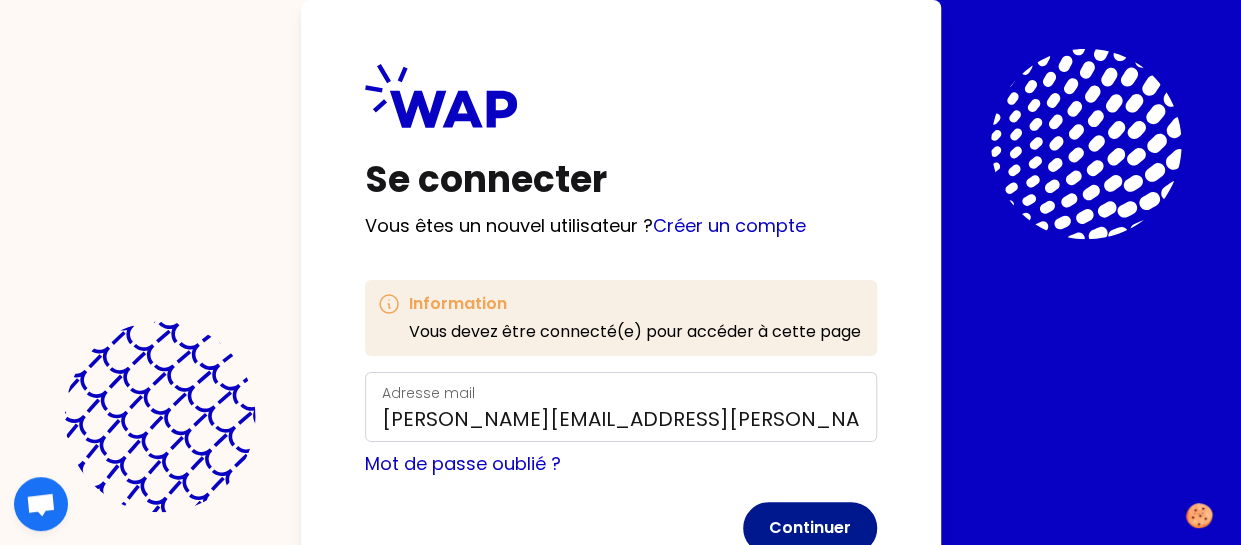click on "Continuer" at bounding box center [810, 528] 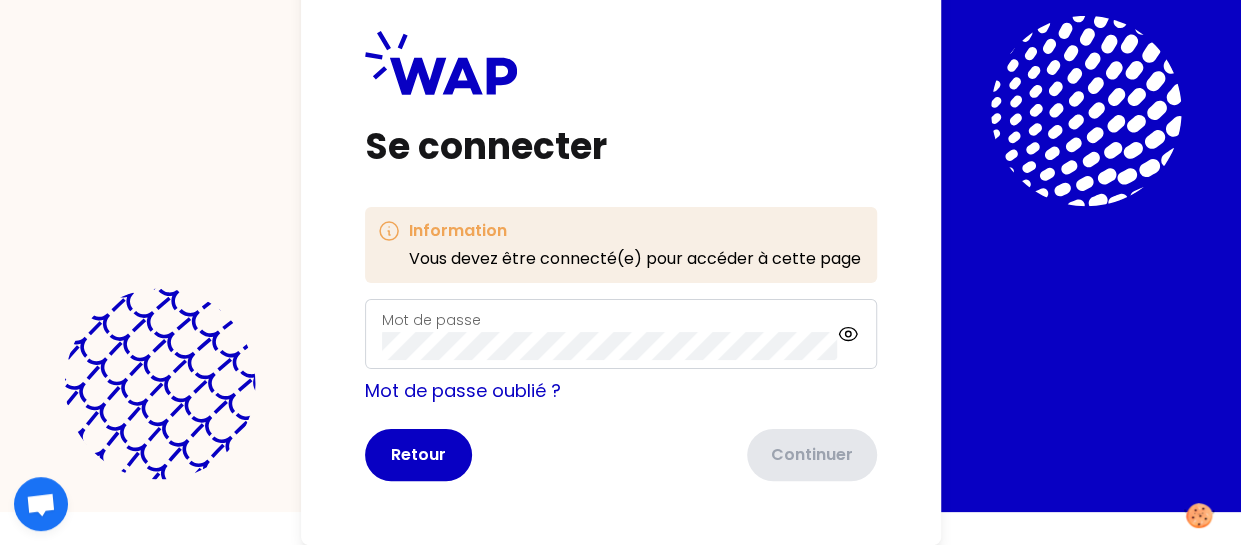 scroll, scrollTop: 32, scrollLeft: 0, axis: vertical 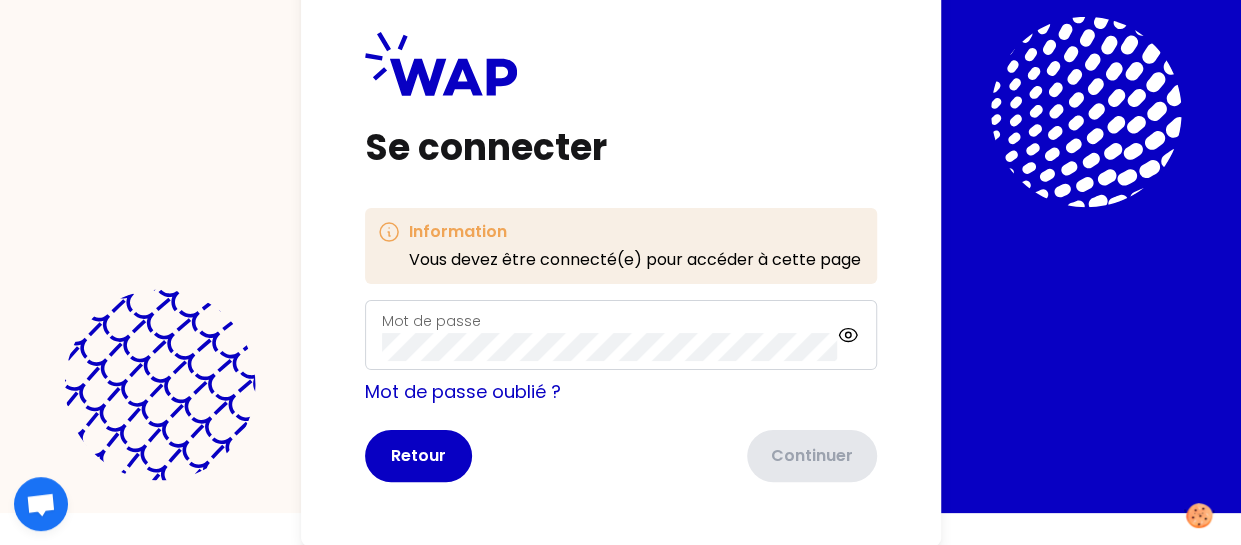 click on "Mot de passe" at bounding box center [610, 335] 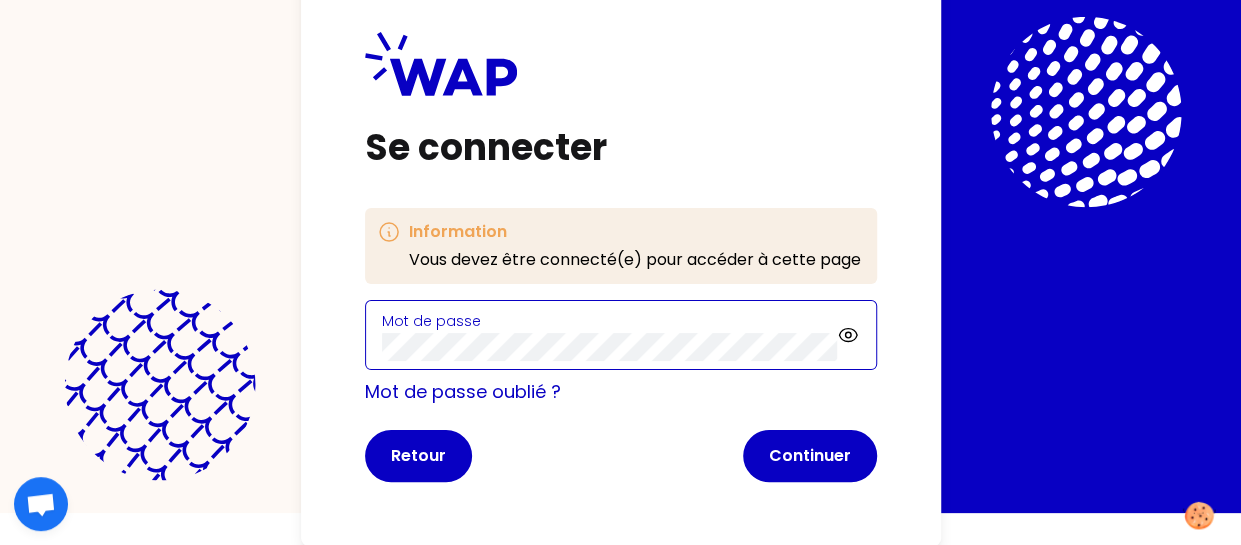 click on "Continuer" at bounding box center [810, 456] 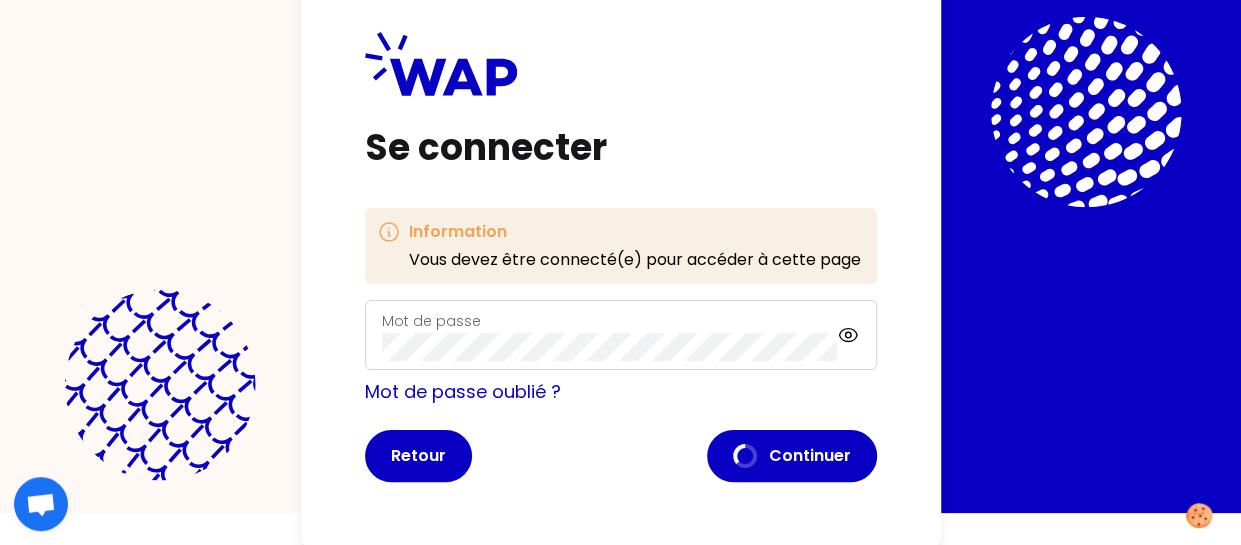 scroll, scrollTop: 0, scrollLeft: 0, axis: both 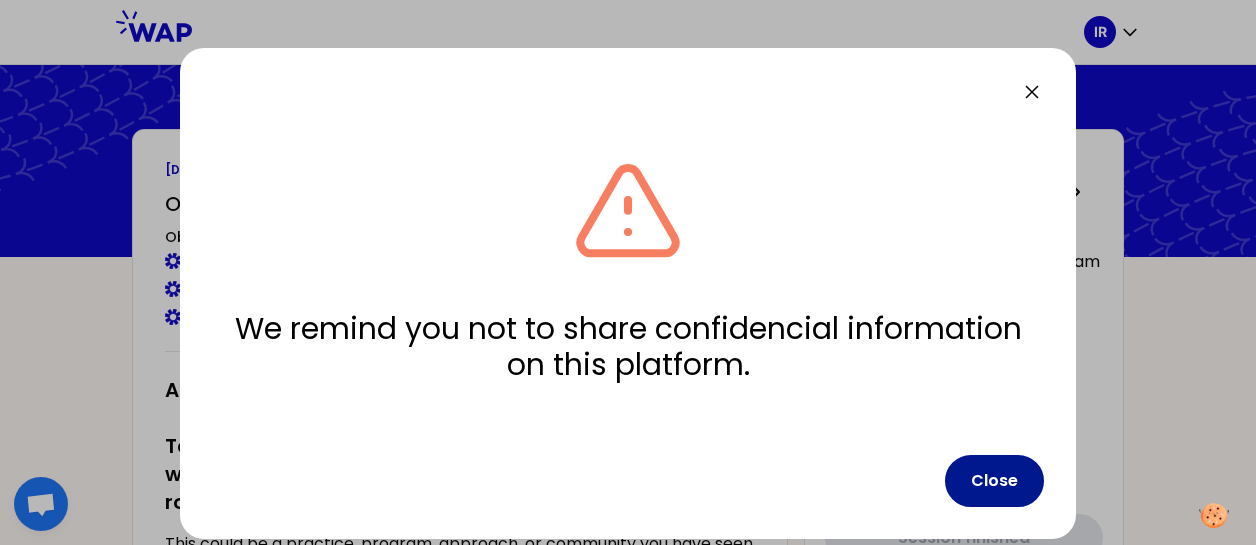 click on "Close" at bounding box center (994, 481) 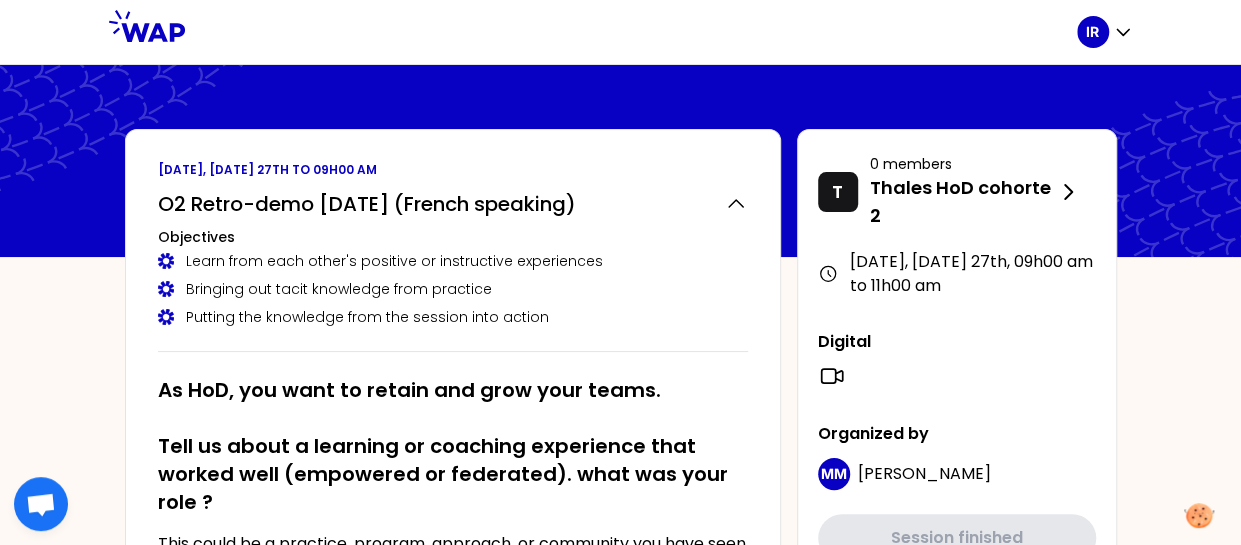 click 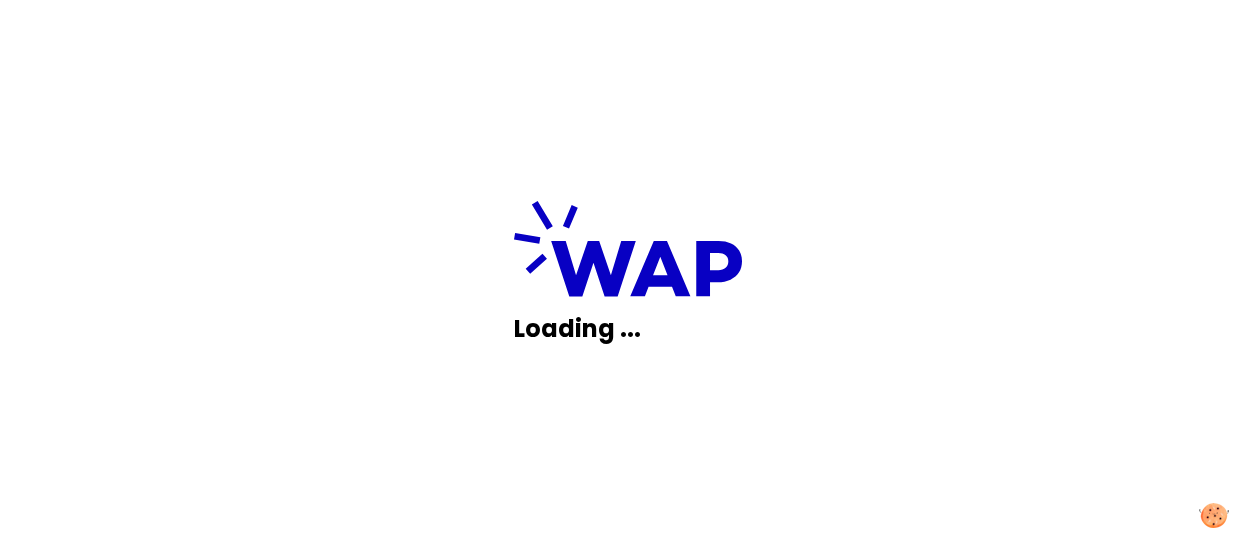 scroll, scrollTop: 0, scrollLeft: 0, axis: both 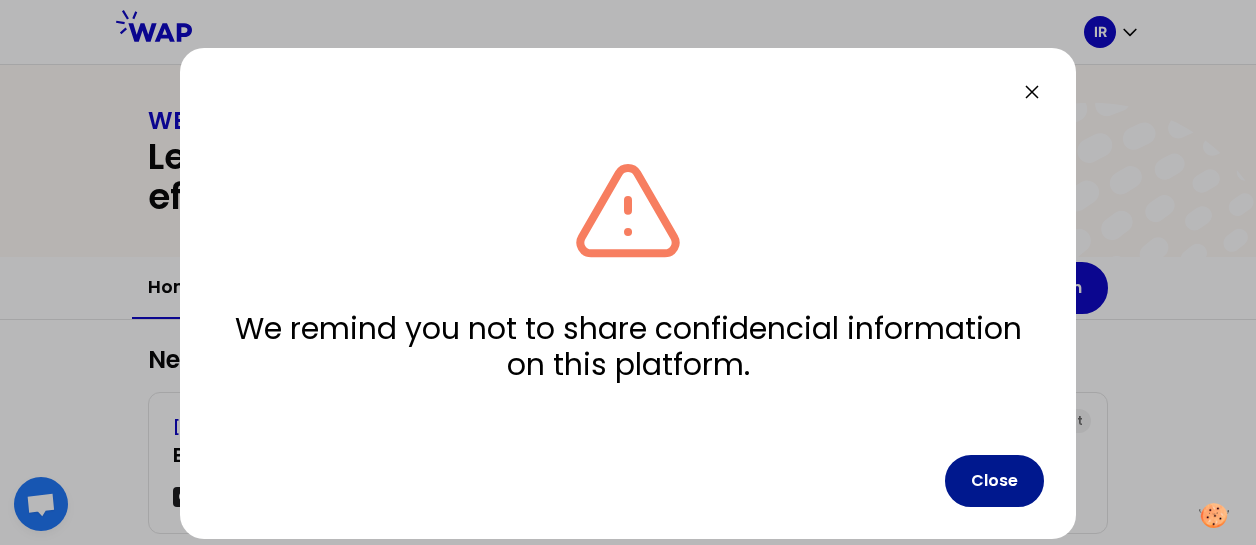 click on "Close" at bounding box center [994, 481] 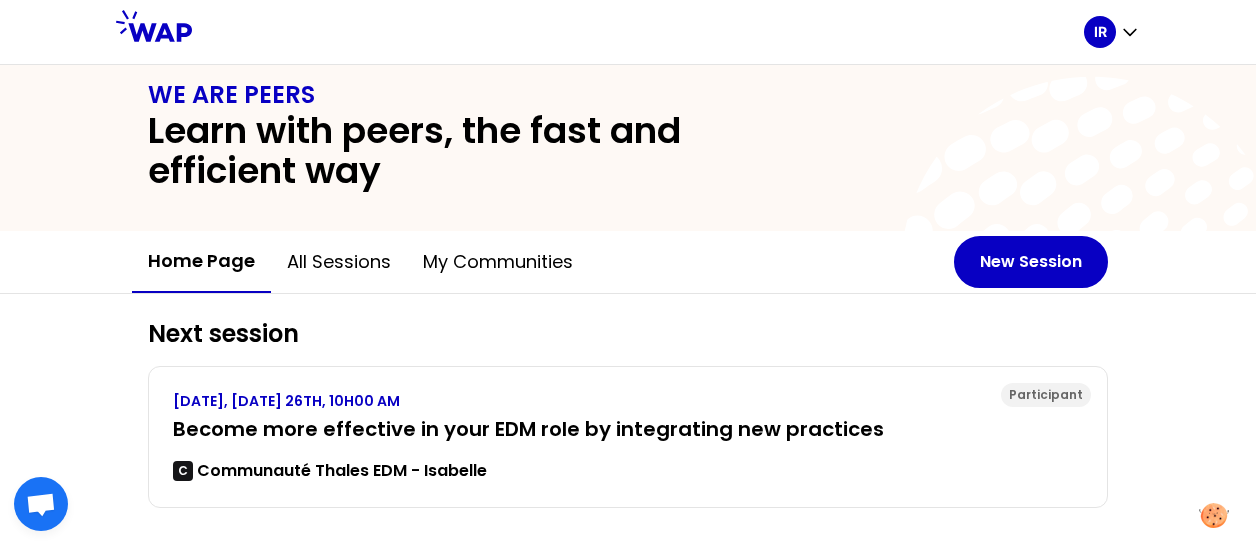 scroll, scrollTop: 0, scrollLeft: 0, axis: both 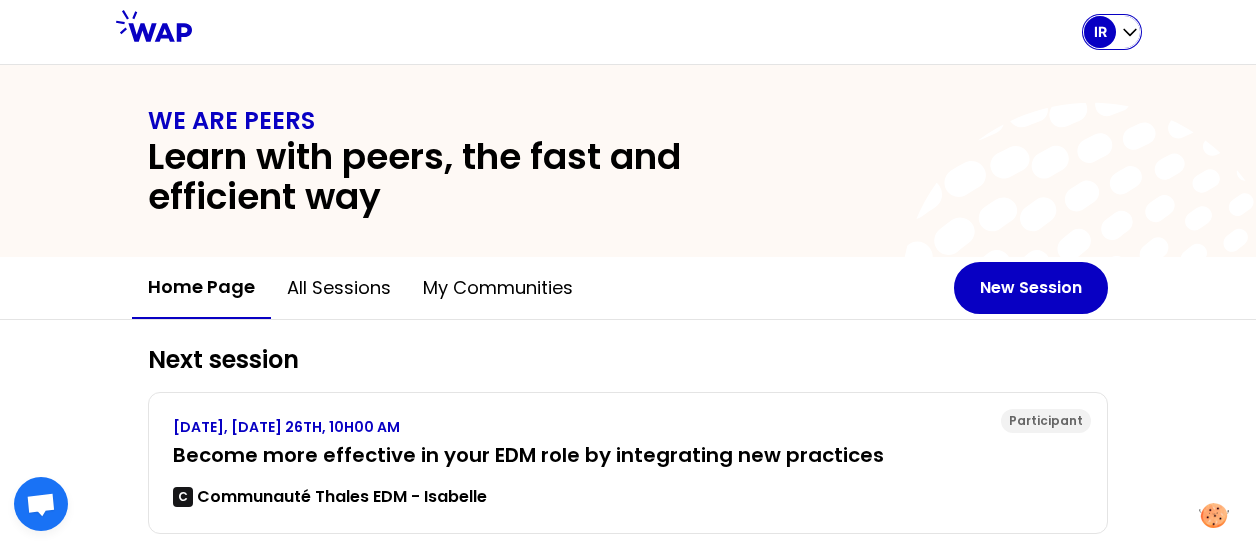click on "IR" at bounding box center (1100, 32) 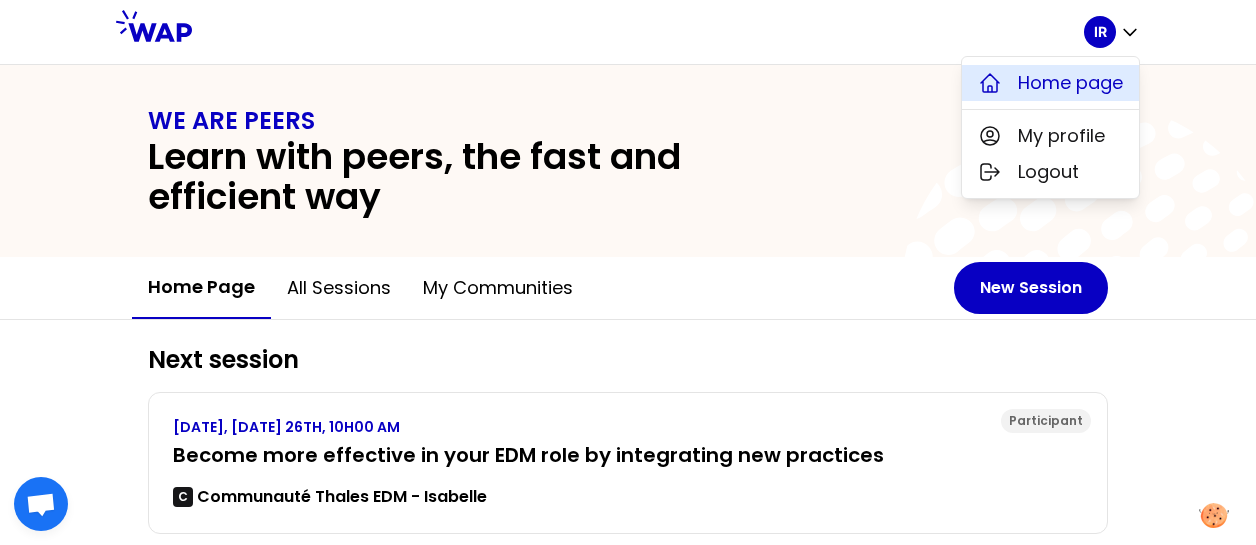 click on "Home page" at bounding box center [1070, 83] 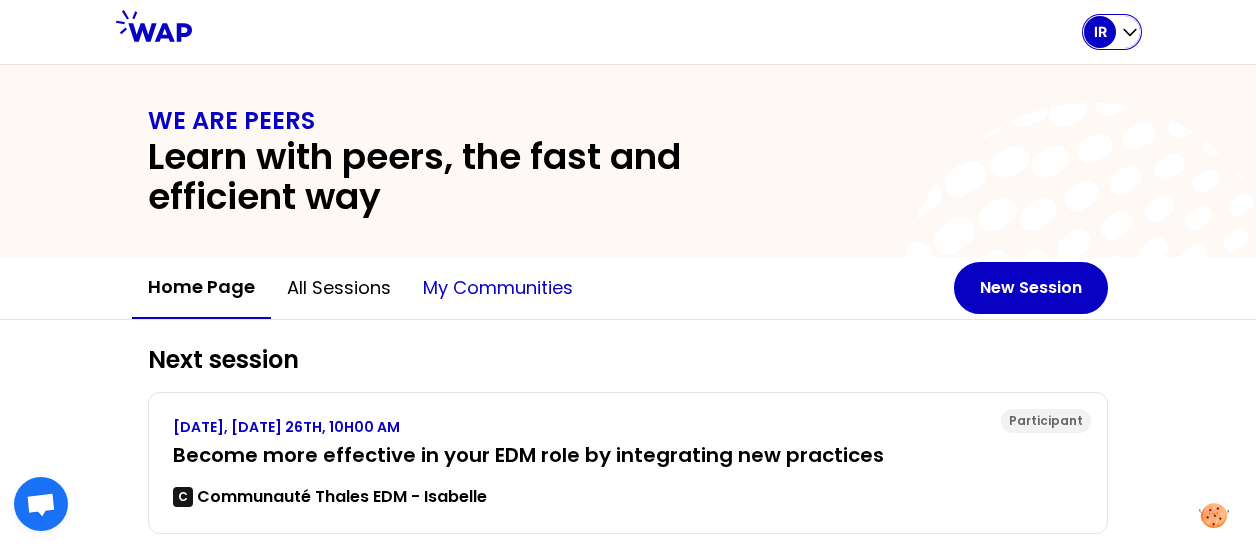 click on "My communities" at bounding box center [498, 288] 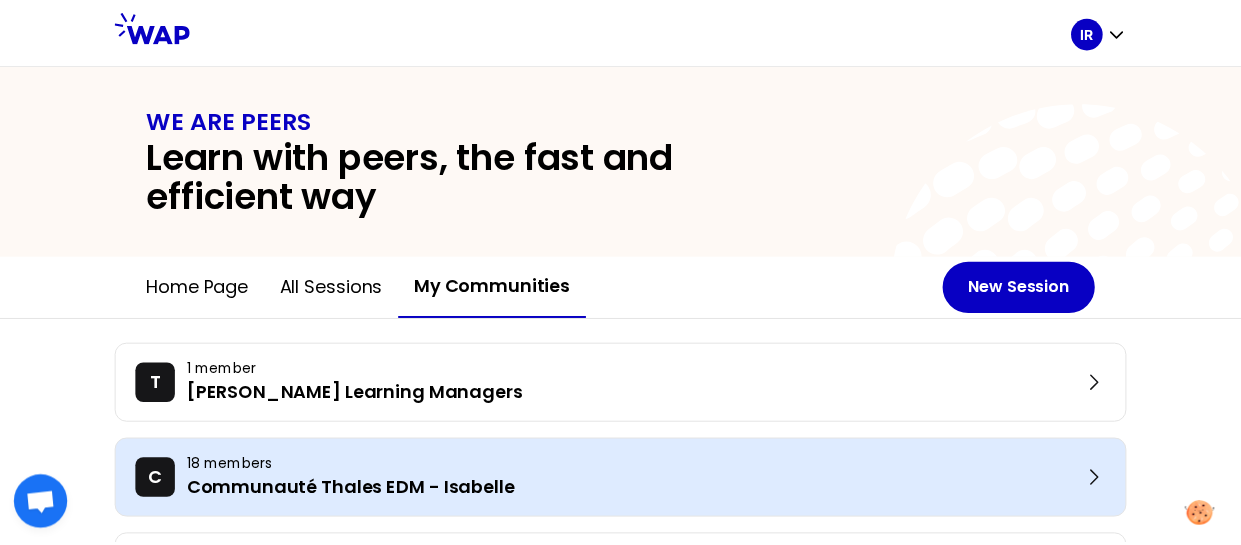 scroll, scrollTop: 200, scrollLeft: 0, axis: vertical 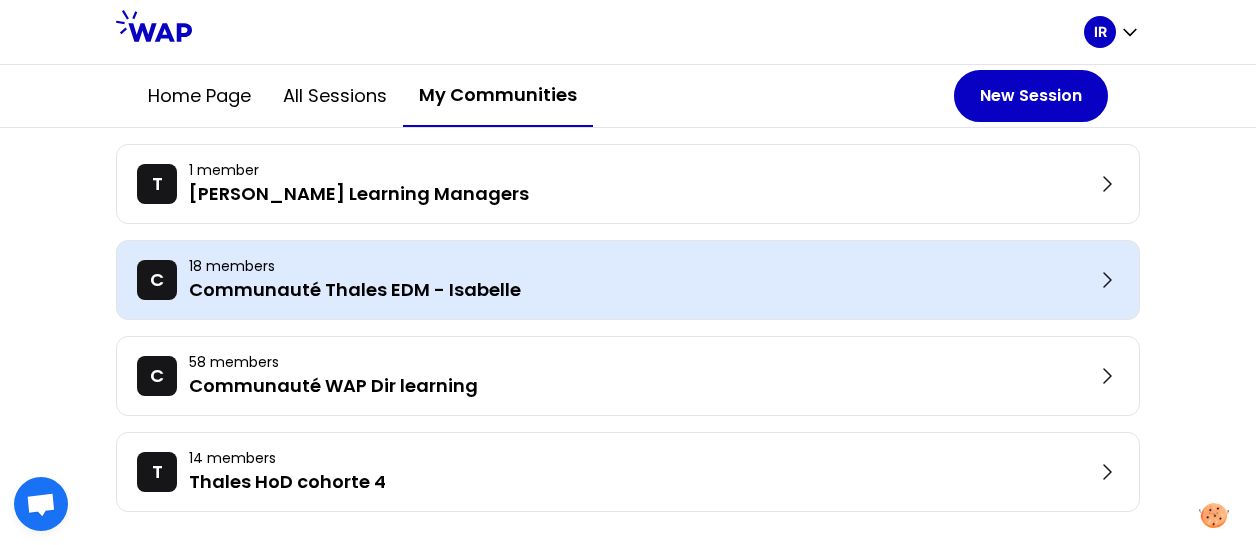 click on "Communauté Thales EDM - Isabelle" at bounding box center (642, 290) 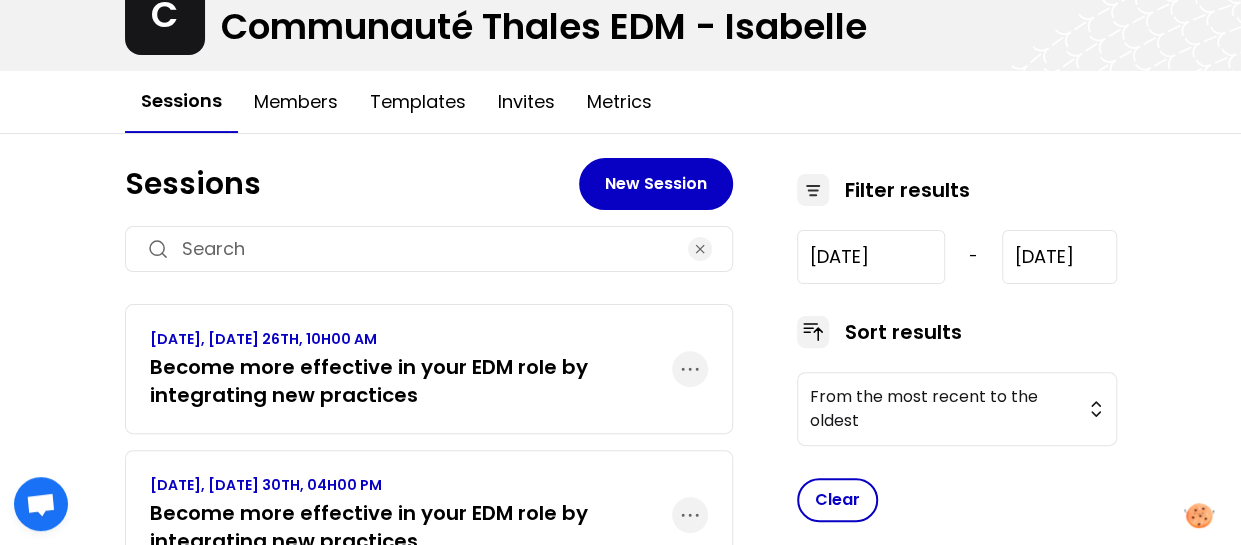 scroll, scrollTop: 196, scrollLeft: 0, axis: vertical 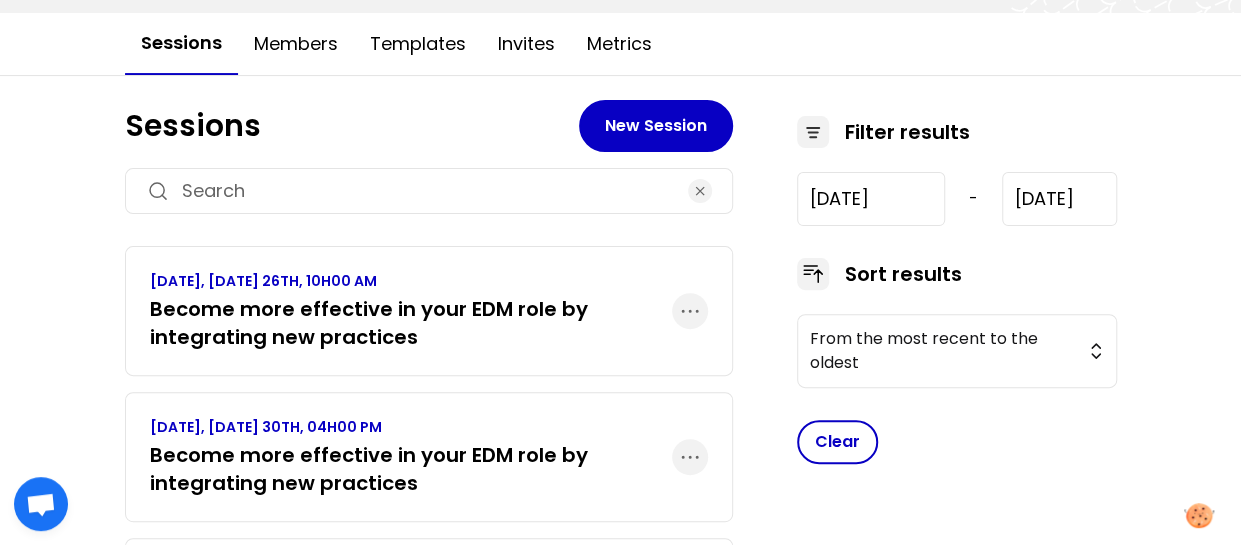 click on "[DATE], [DATE] 26TH, 10H00 AM" at bounding box center (411, 281) 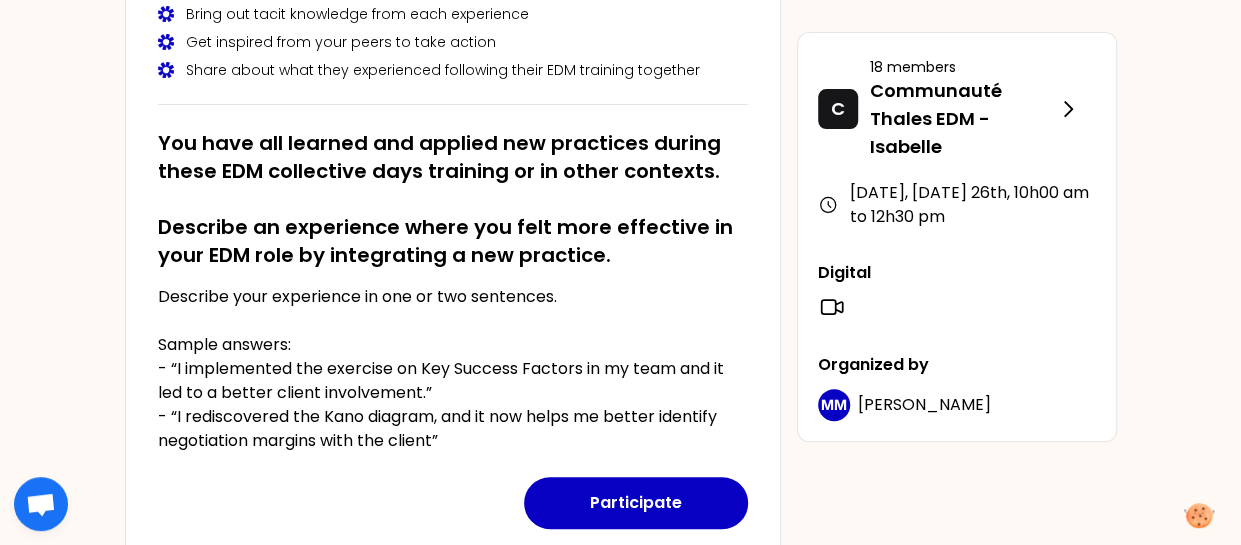 scroll, scrollTop: 0, scrollLeft: 0, axis: both 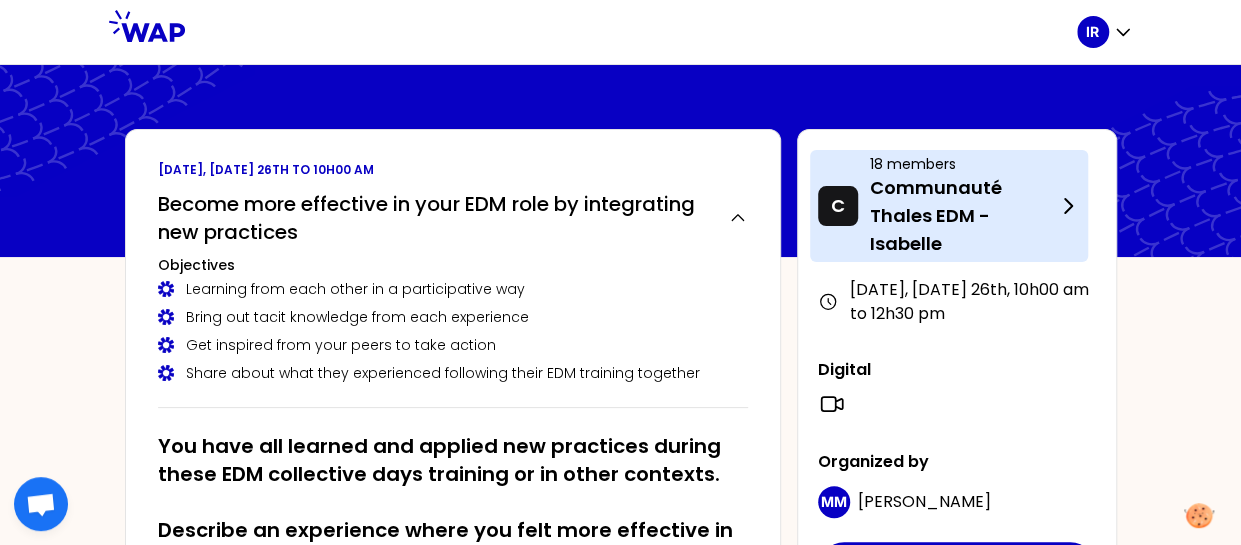 click on "Communauté Thales EDM - Isabelle" at bounding box center (963, 216) 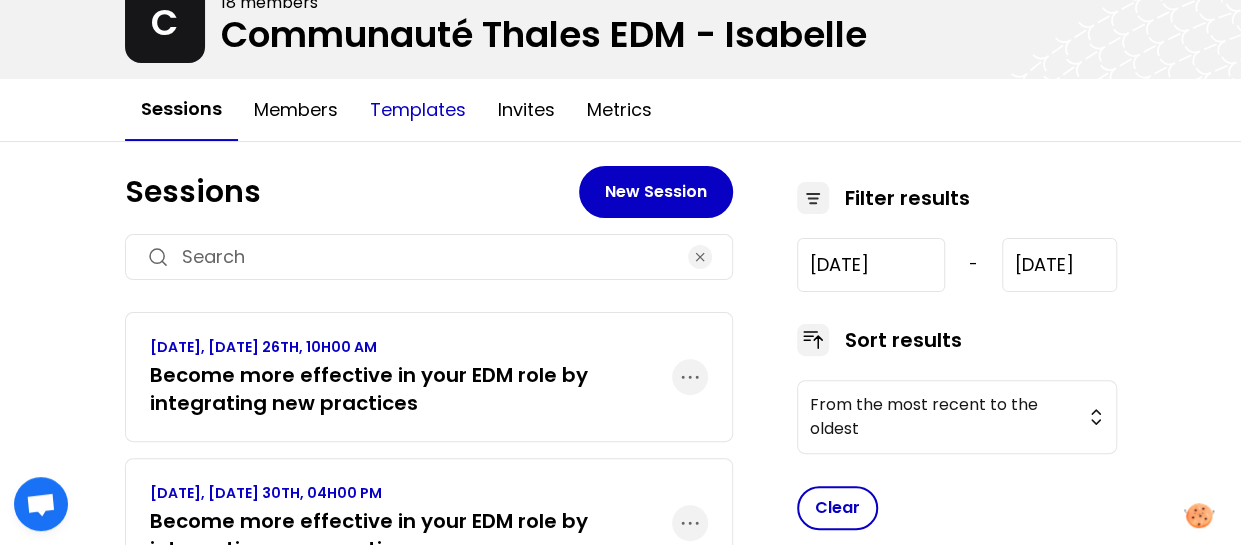 scroll, scrollTop: 100, scrollLeft: 0, axis: vertical 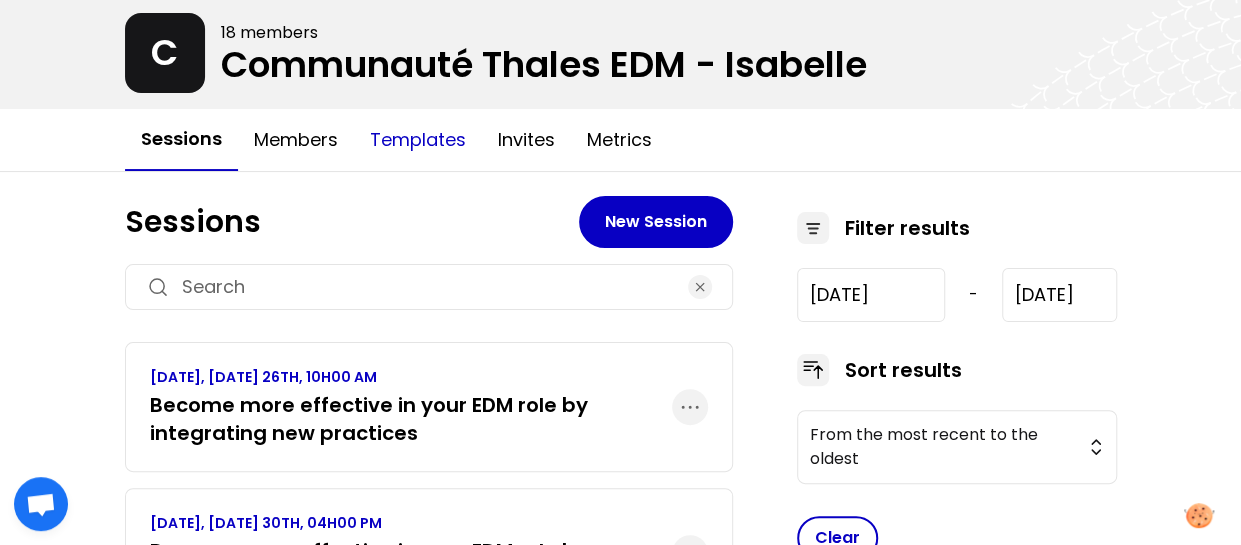 click on "Templates" at bounding box center [418, 140] 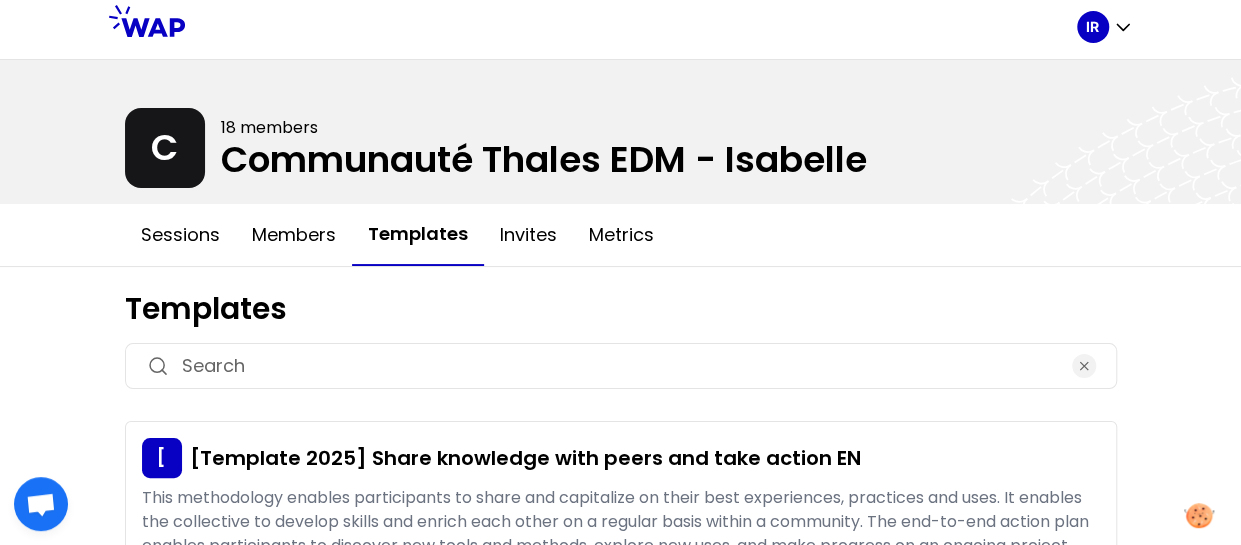 scroll, scrollTop: 0, scrollLeft: 0, axis: both 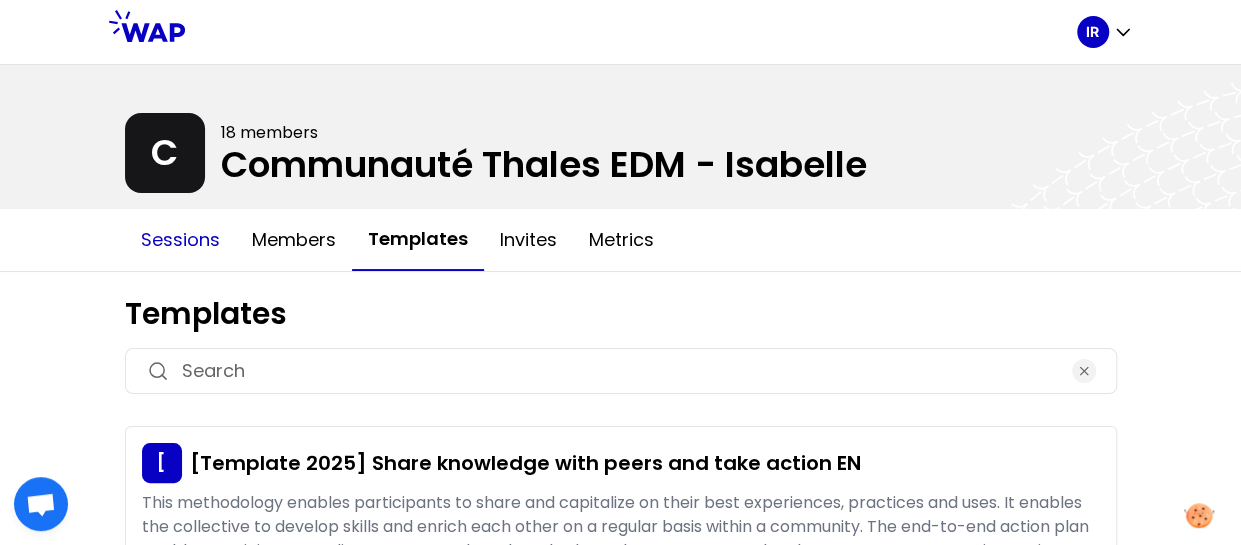 click on "Sessions" at bounding box center [180, 240] 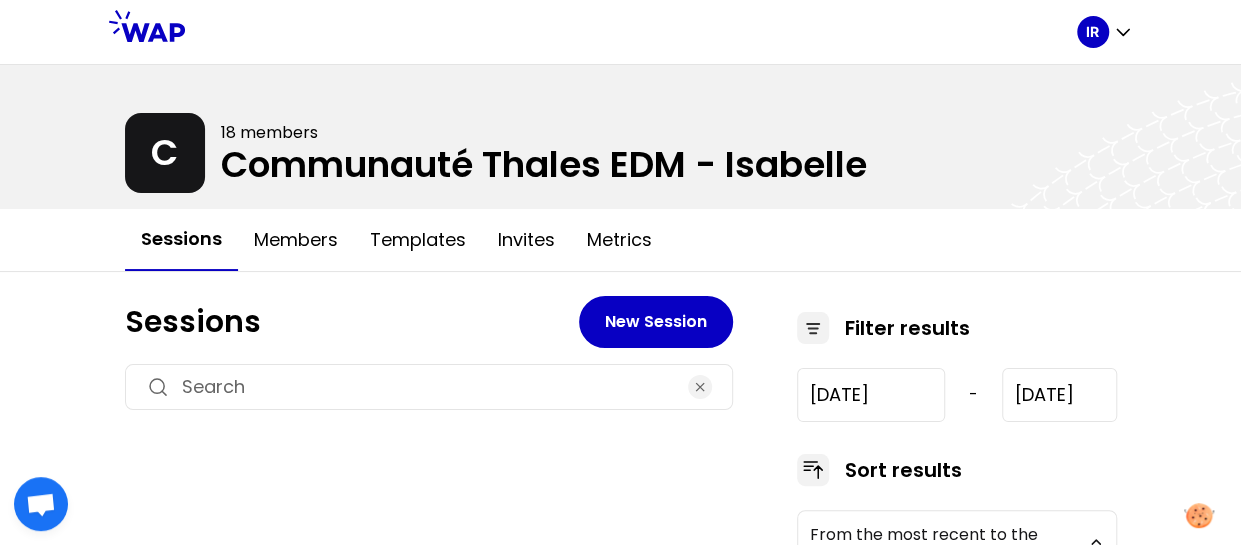 type on "[DATE]" 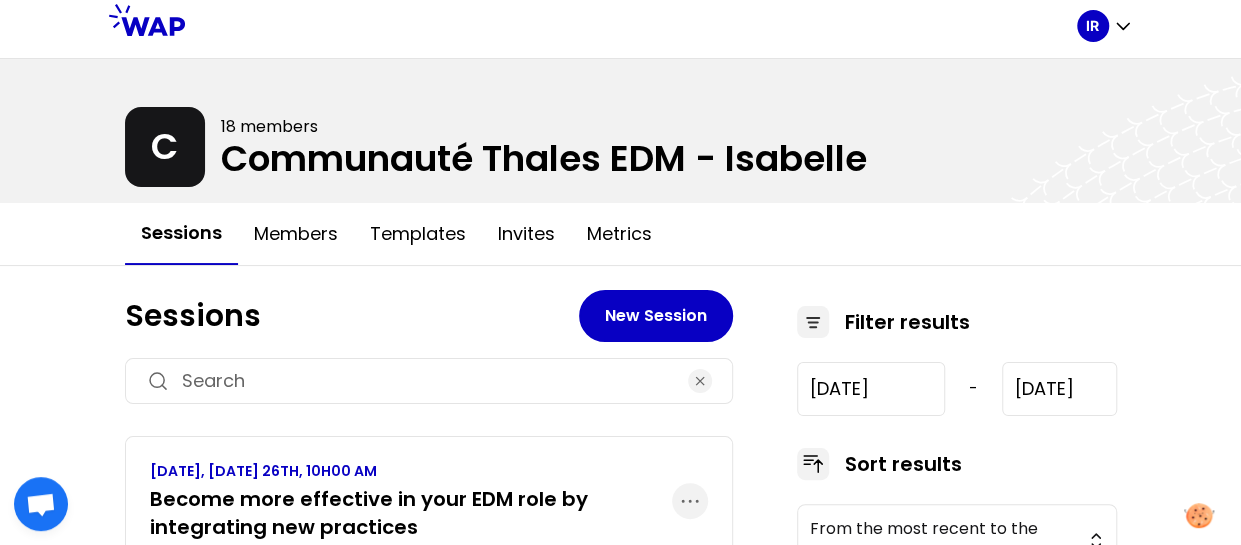 scroll, scrollTop: 200, scrollLeft: 0, axis: vertical 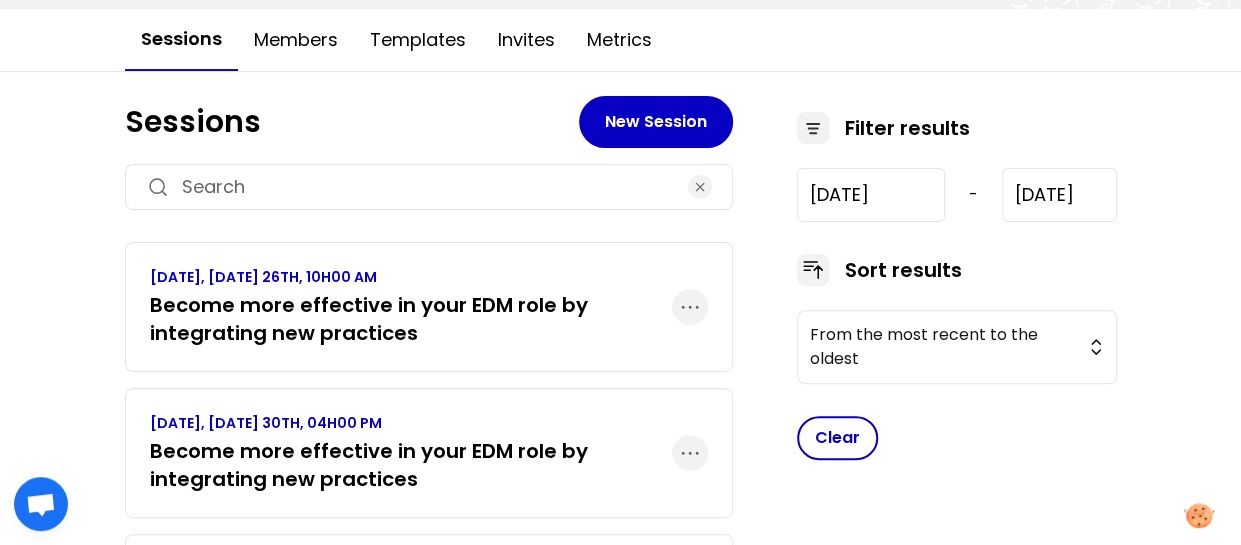 click on "Become more effective in your EDM role by integrating new practices" at bounding box center [411, 465] 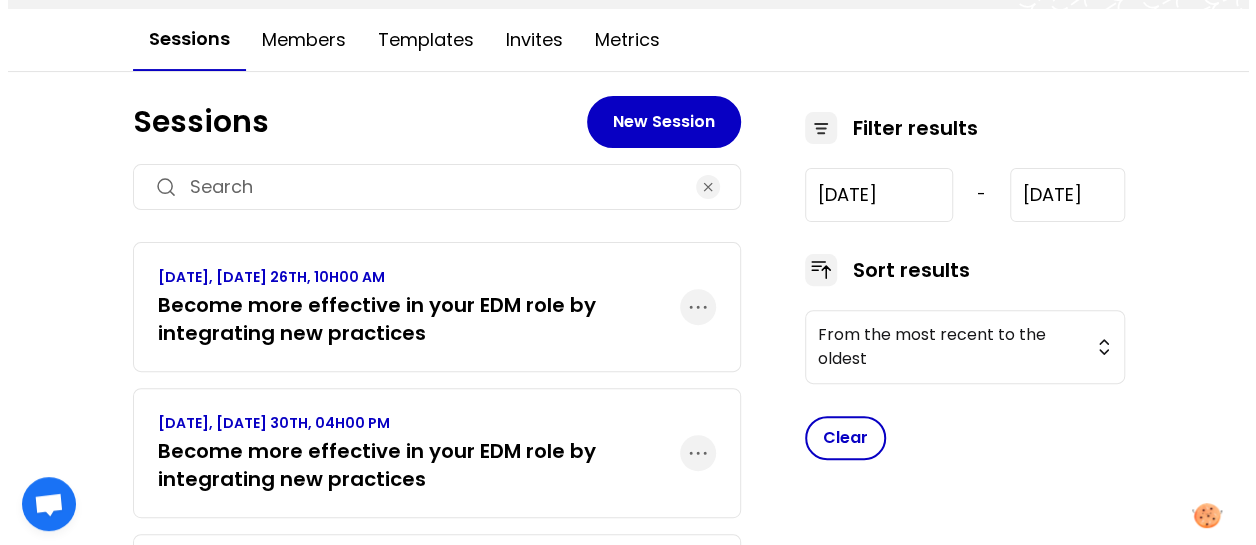 scroll, scrollTop: 0, scrollLeft: 0, axis: both 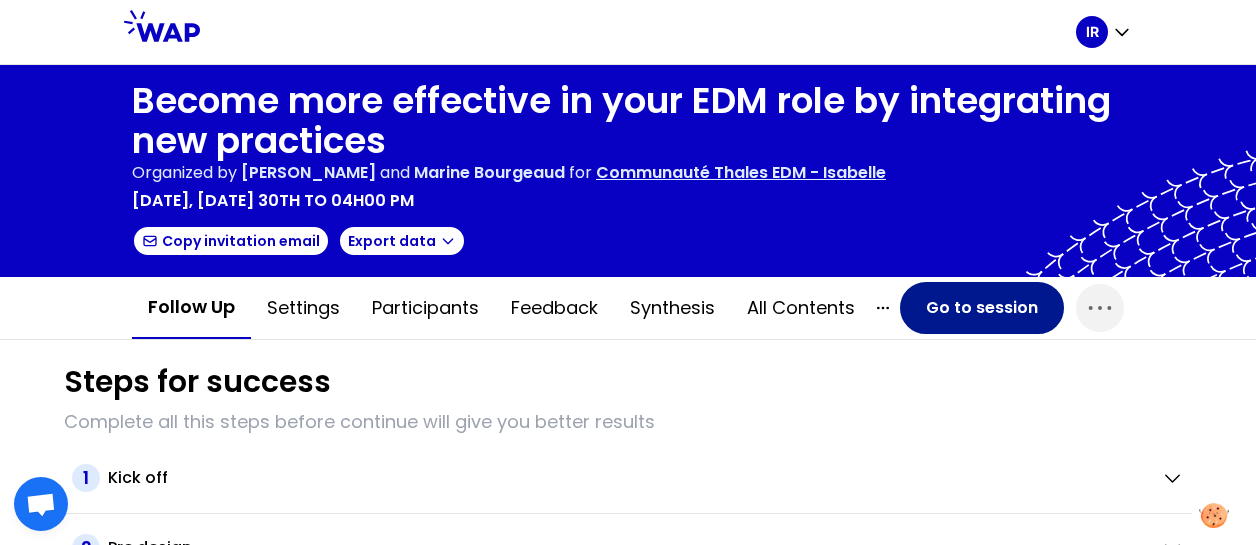 click on "Go to session" at bounding box center (982, 308) 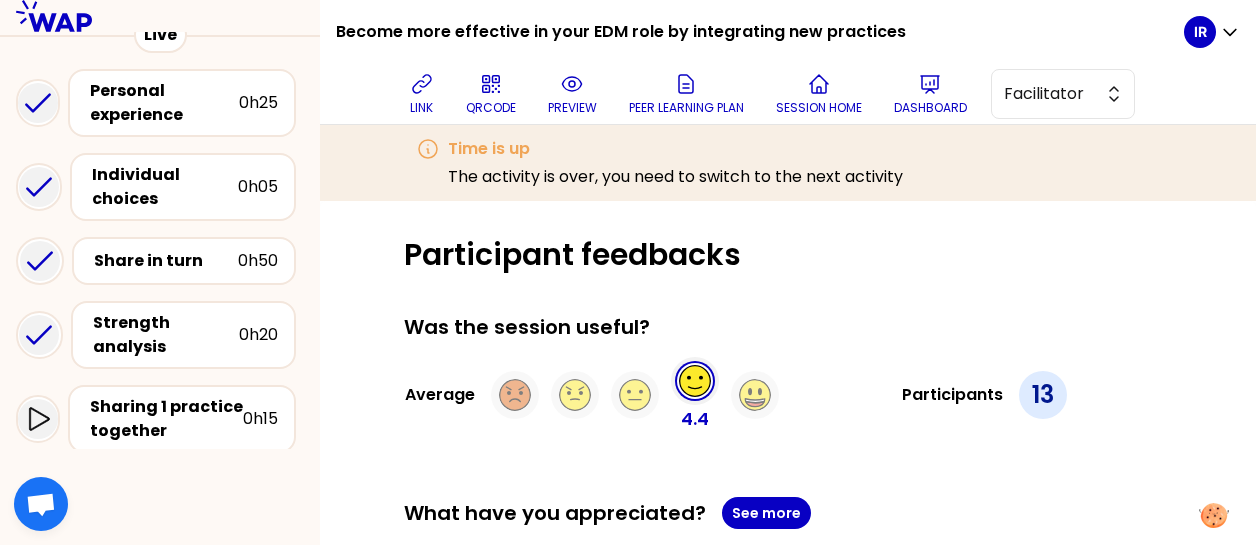 scroll, scrollTop: 111, scrollLeft: 0, axis: vertical 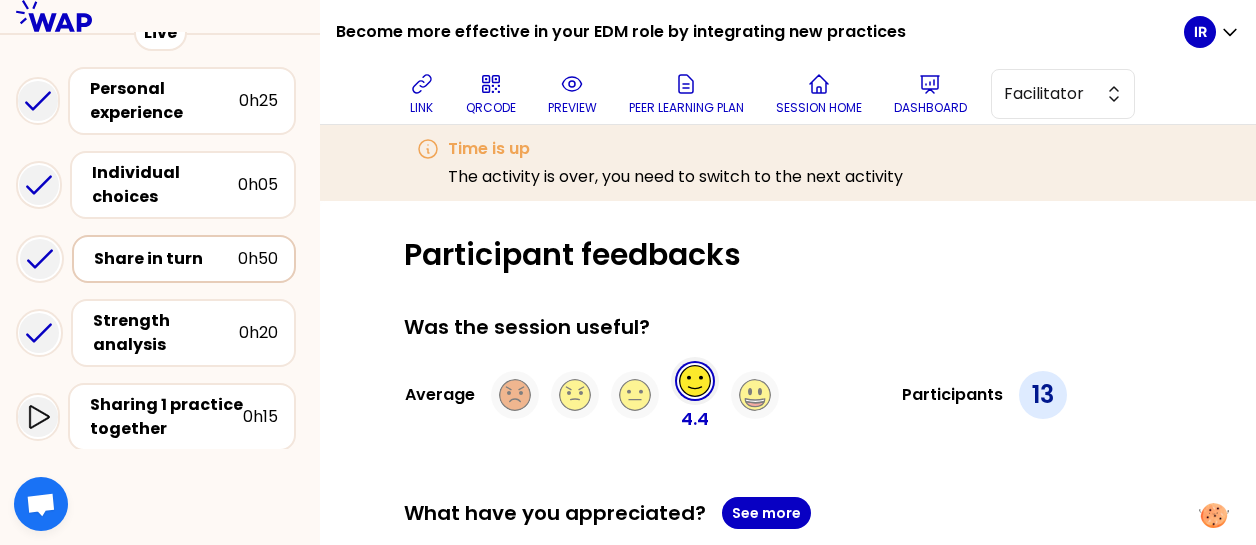click on "Share in turn" at bounding box center (166, 259) 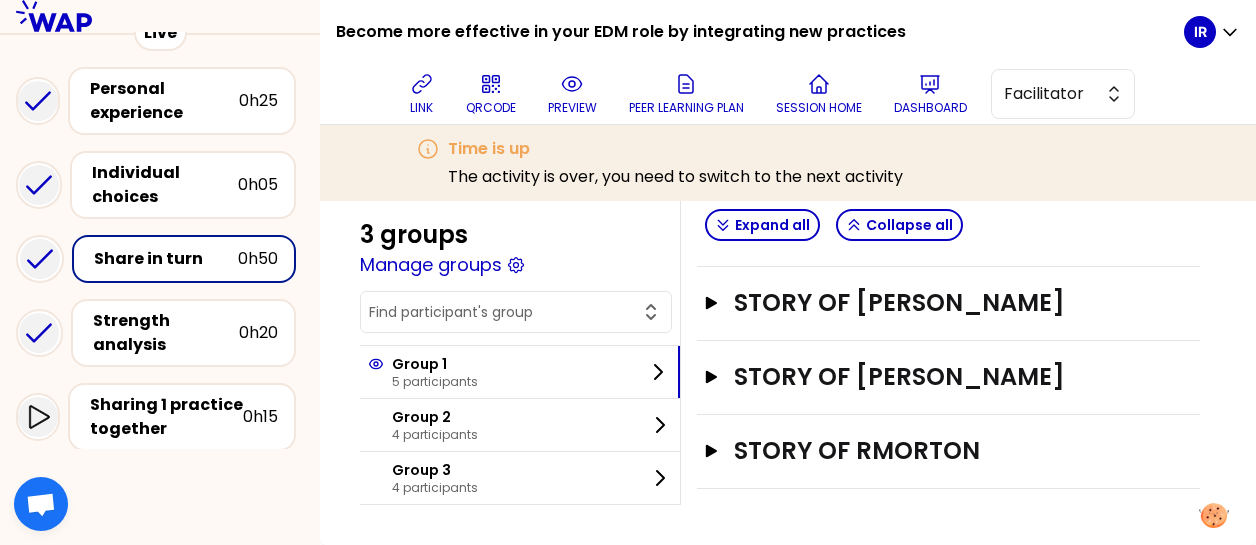 scroll, scrollTop: 705, scrollLeft: 0, axis: vertical 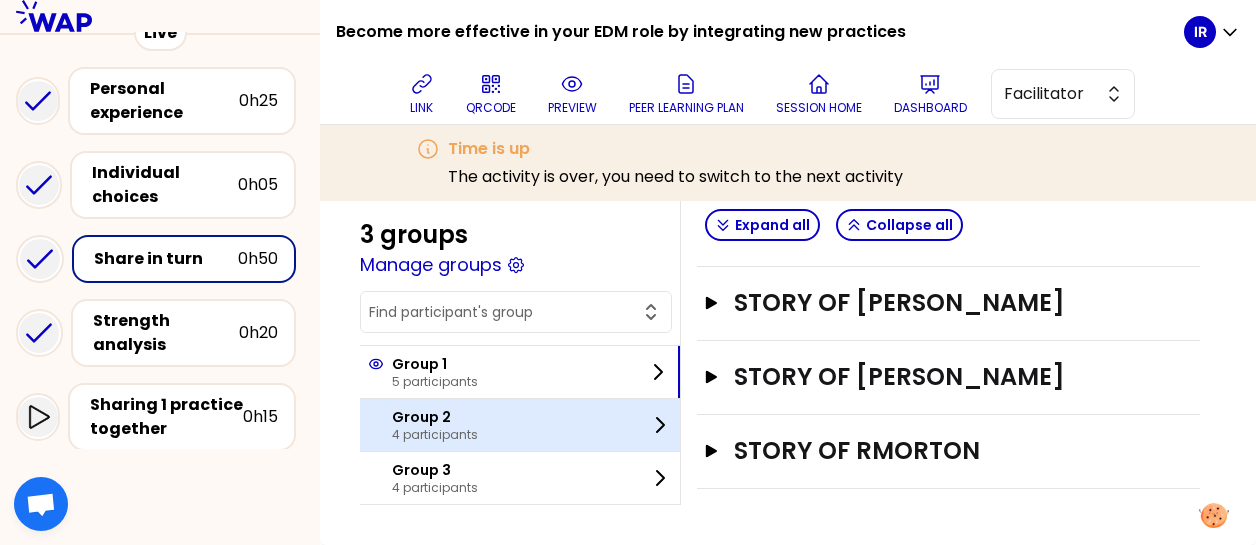 click on "Group 2 4 participants" at bounding box center (520, 425) 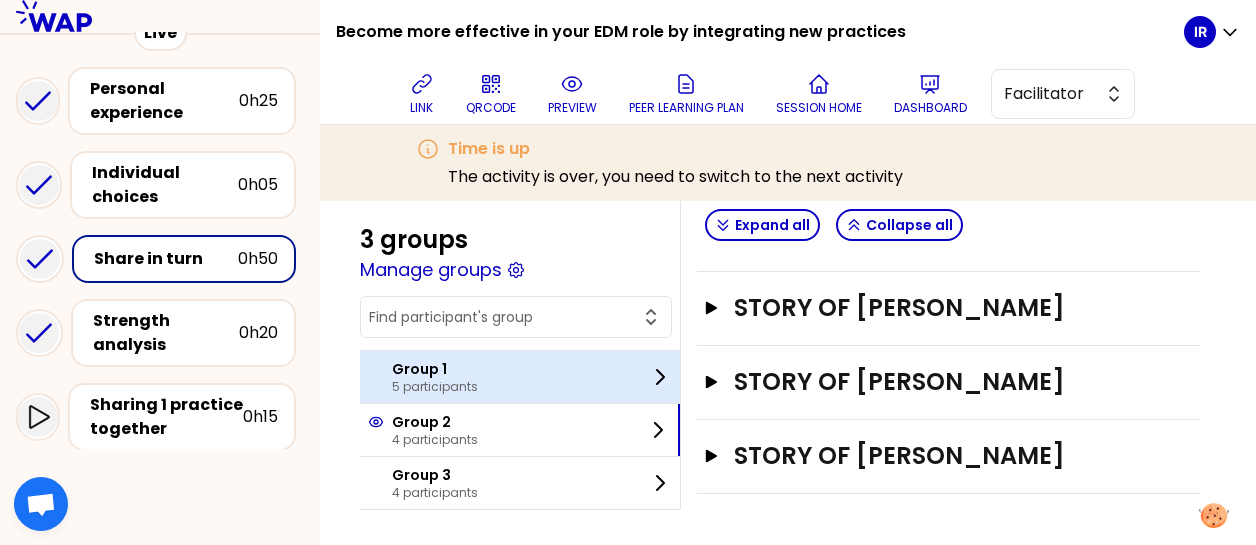 click on "Group 1" at bounding box center [435, 369] 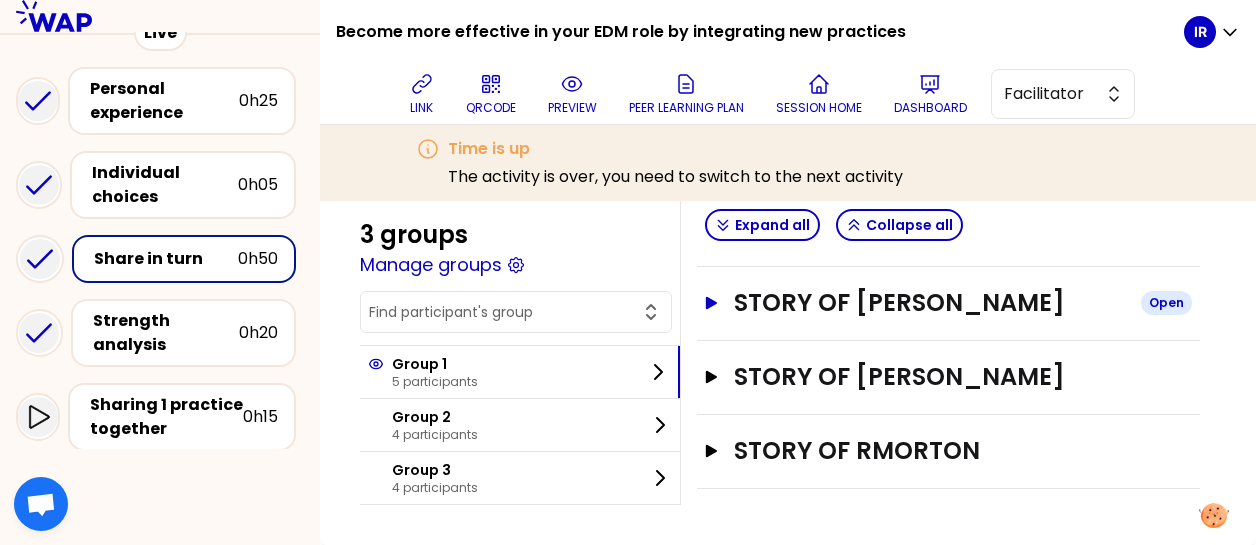 click 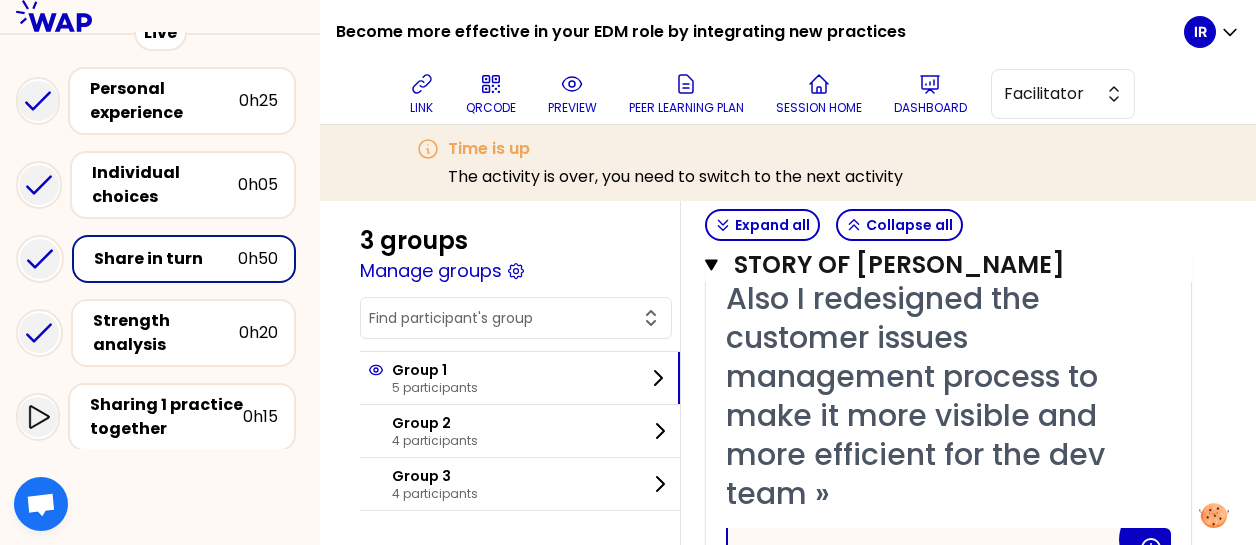 scroll, scrollTop: 1019, scrollLeft: 0, axis: vertical 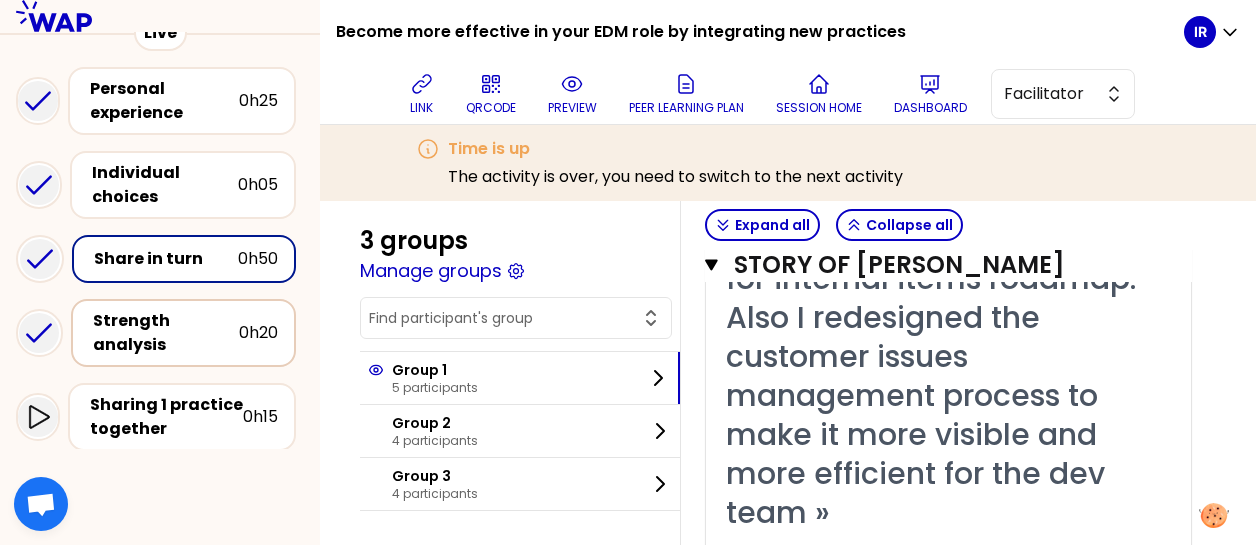 click on "Strength analysis" at bounding box center (166, 333) 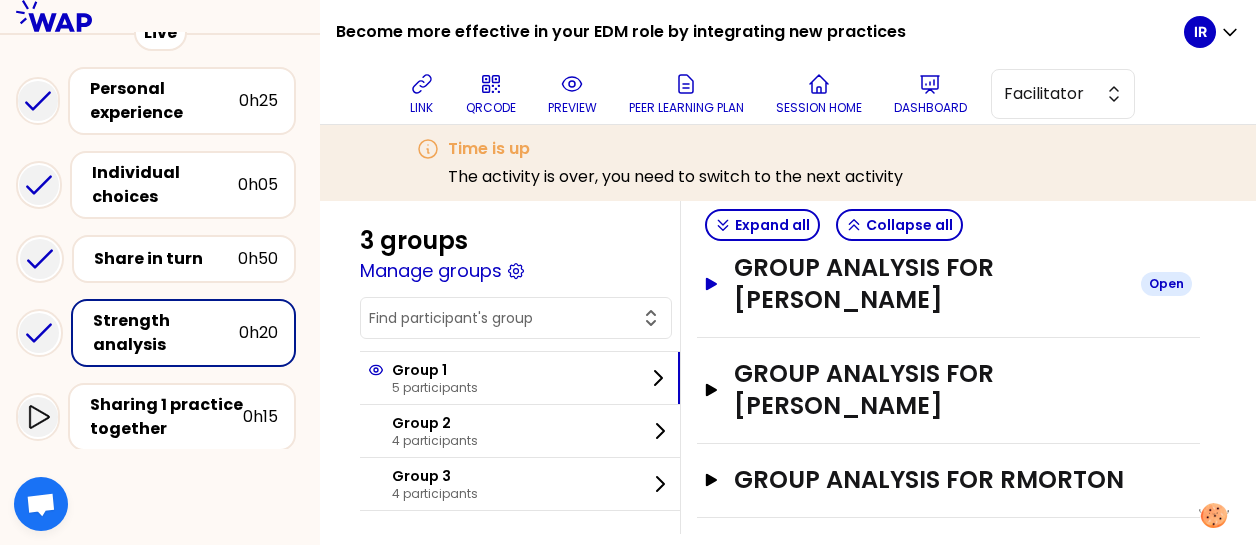 click 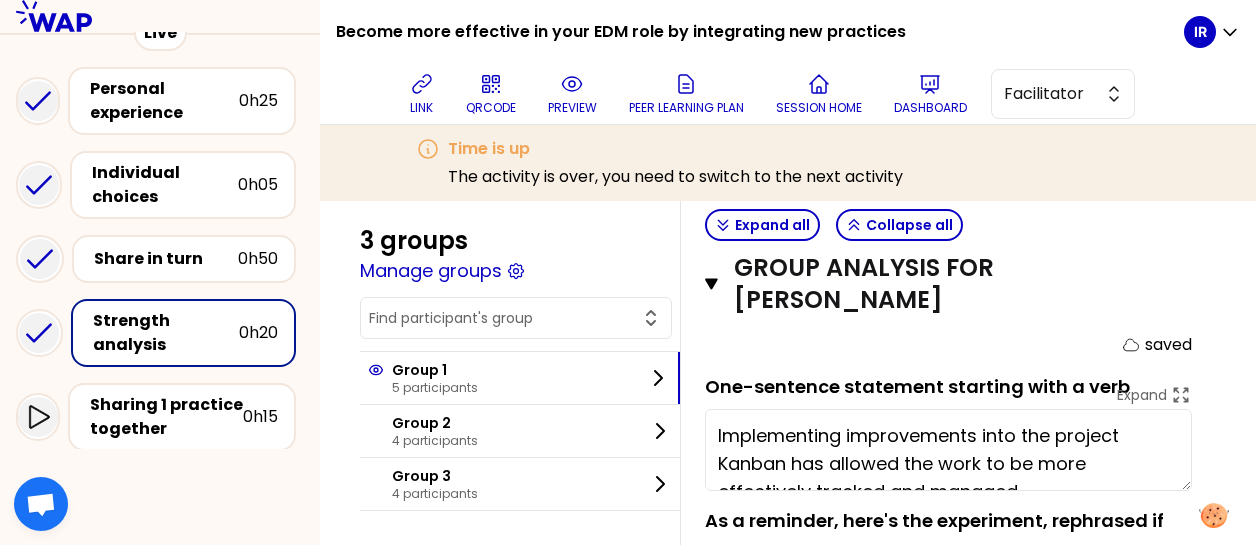 scroll, scrollTop: 28, scrollLeft: 0, axis: vertical 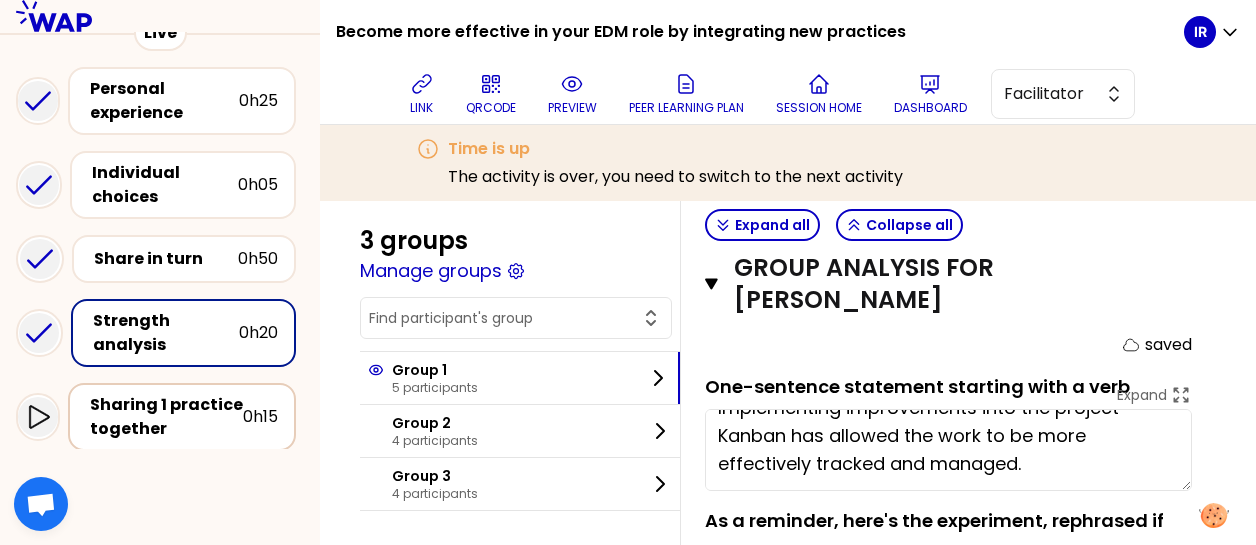 click on "Sharing 1 practice together" at bounding box center (166, 417) 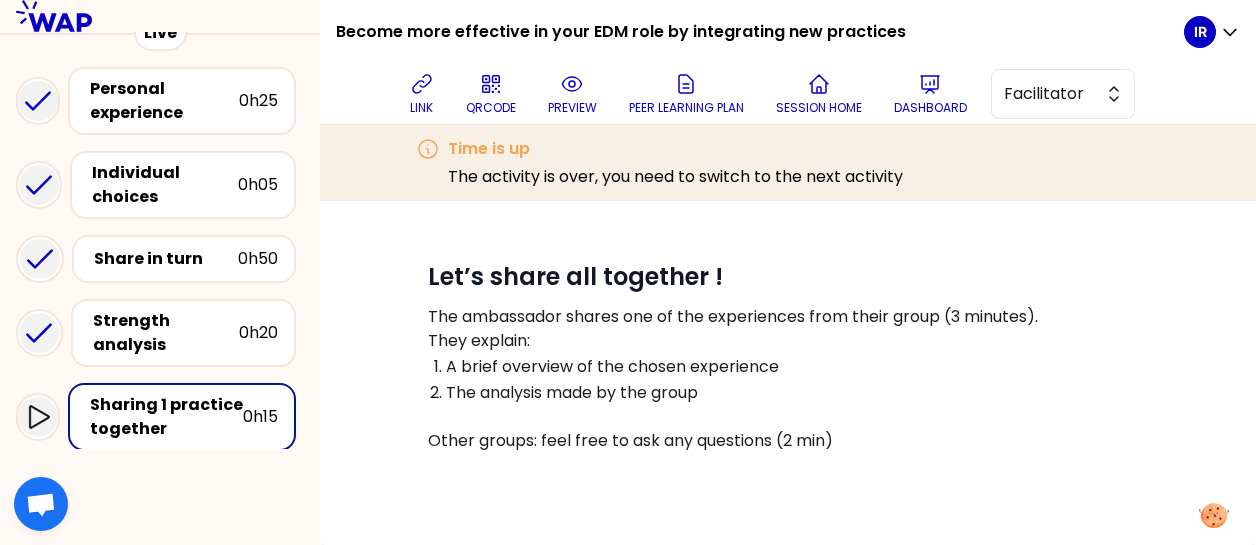 scroll, scrollTop: 38, scrollLeft: 0, axis: vertical 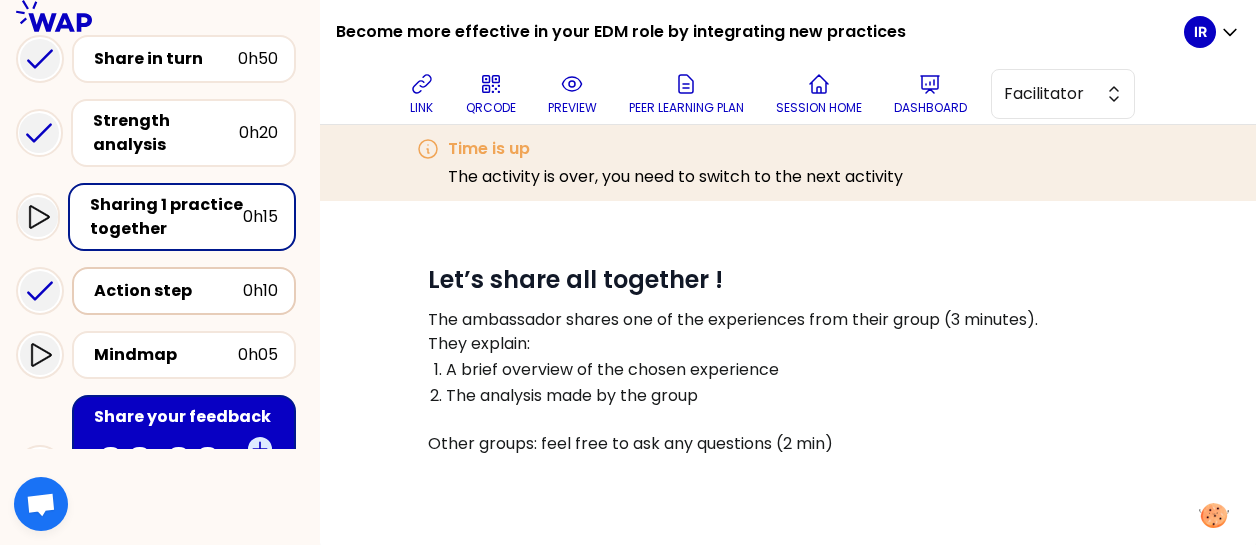 click on "Action step" at bounding box center (168, 291) 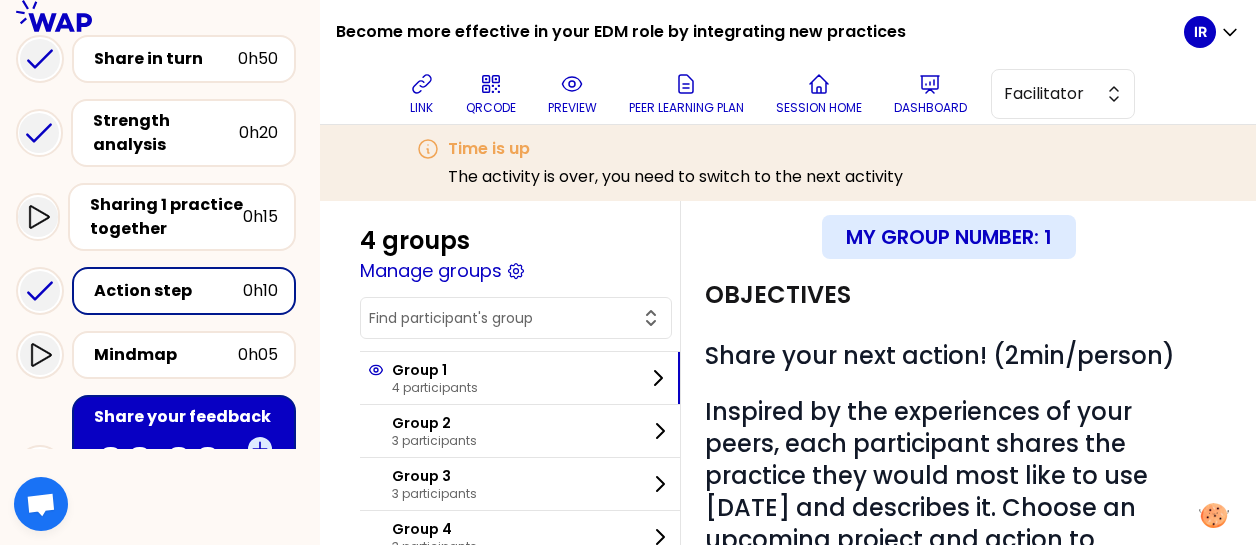 scroll, scrollTop: 936, scrollLeft: 0, axis: vertical 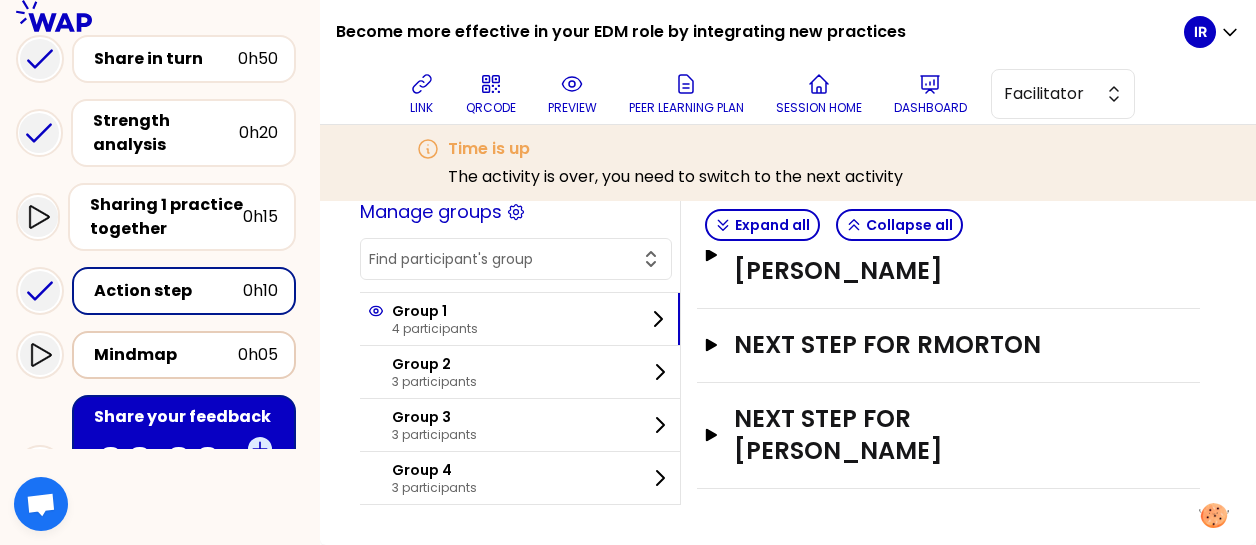 click on "Mindmap" at bounding box center [166, 355] 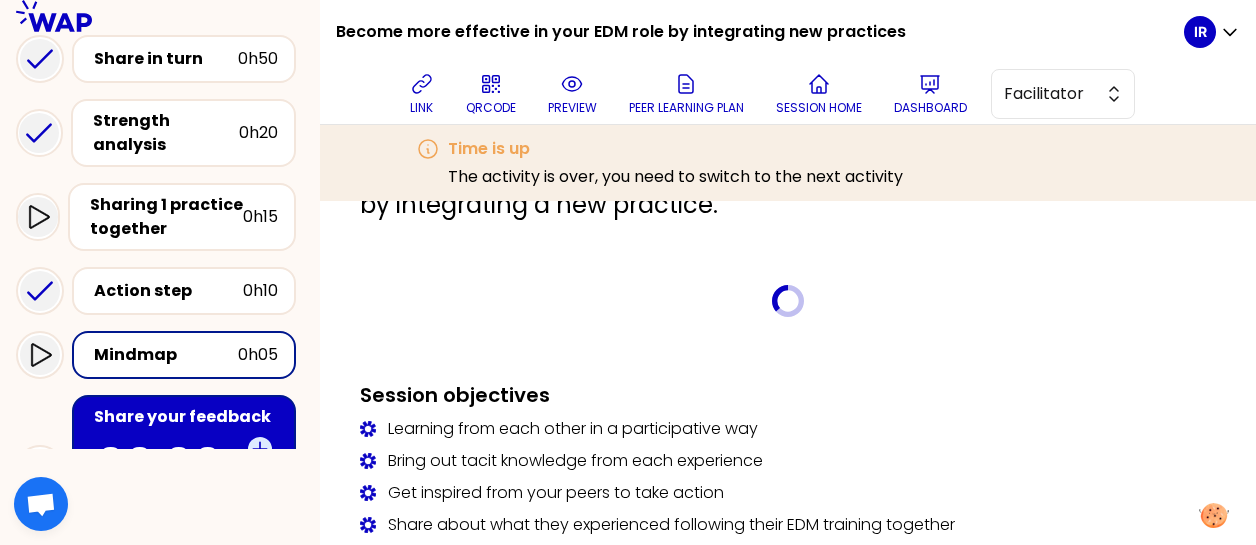 scroll, scrollTop: 0, scrollLeft: 0, axis: both 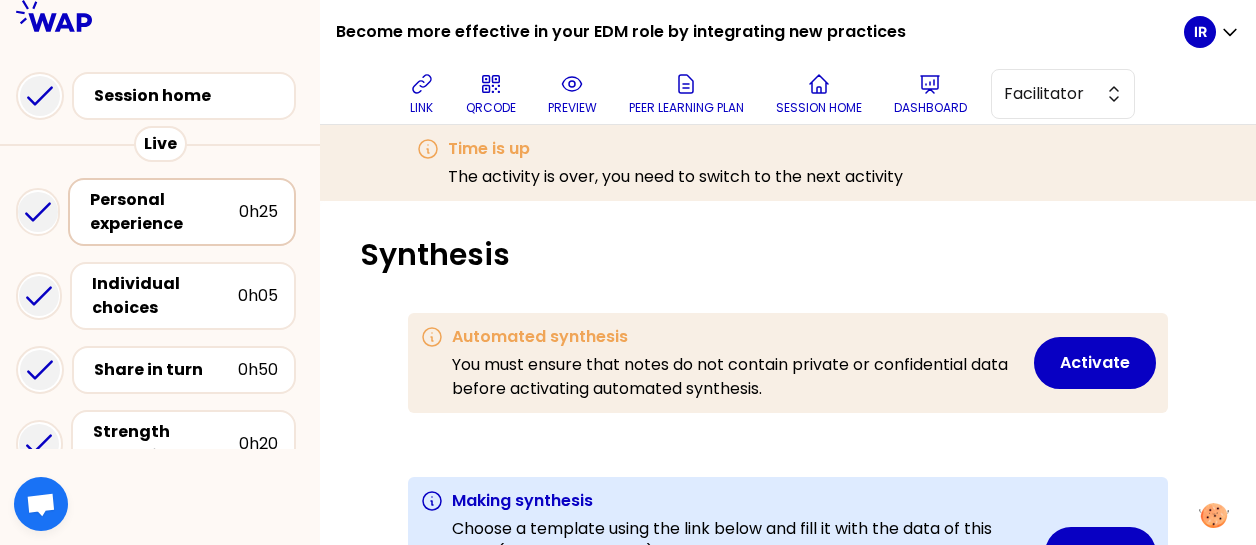click on "Personal experience" at bounding box center (164, 212) 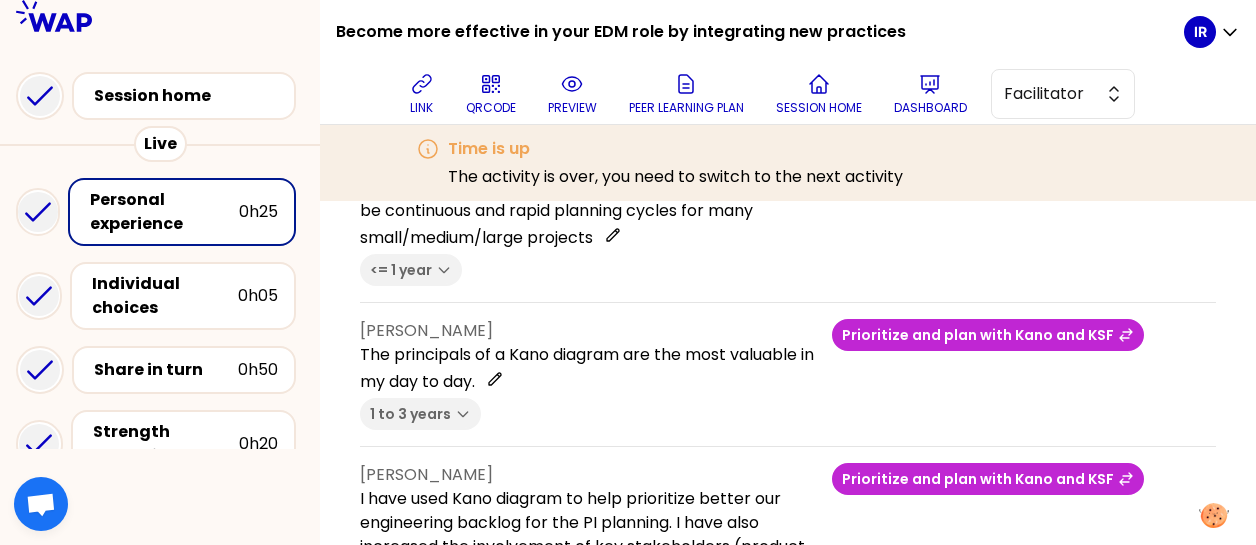 scroll, scrollTop: 300, scrollLeft: 0, axis: vertical 